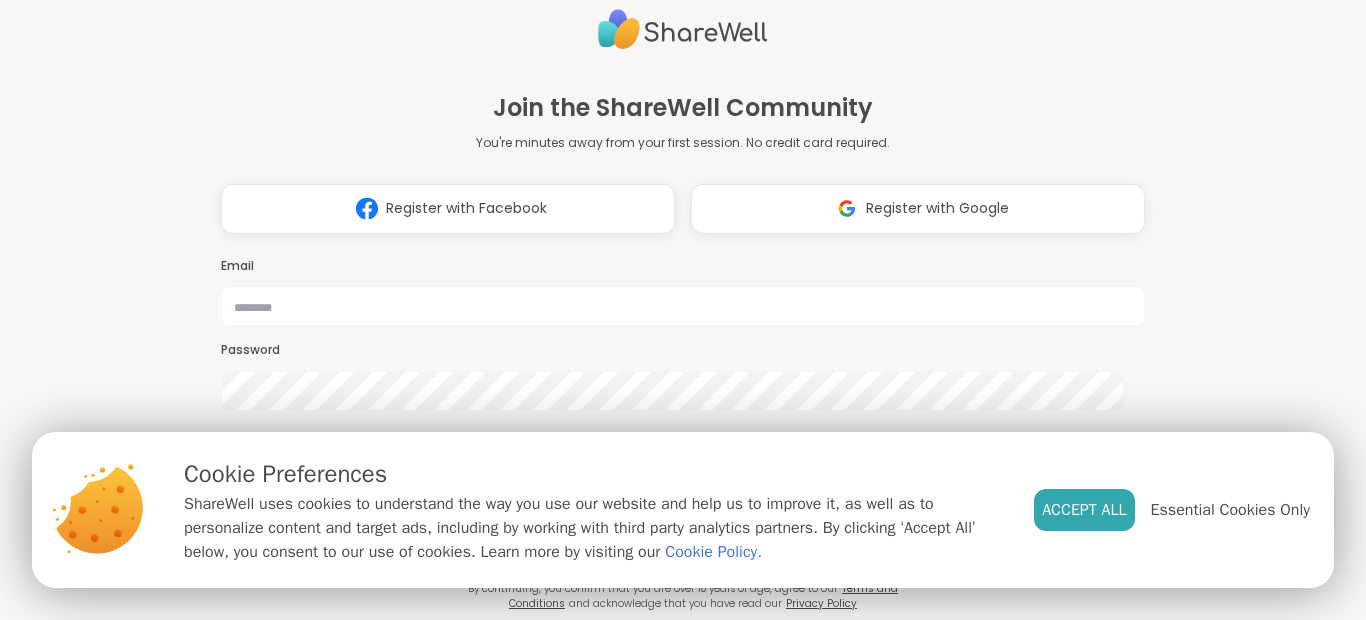 scroll, scrollTop: 0, scrollLeft: 0, axis: both 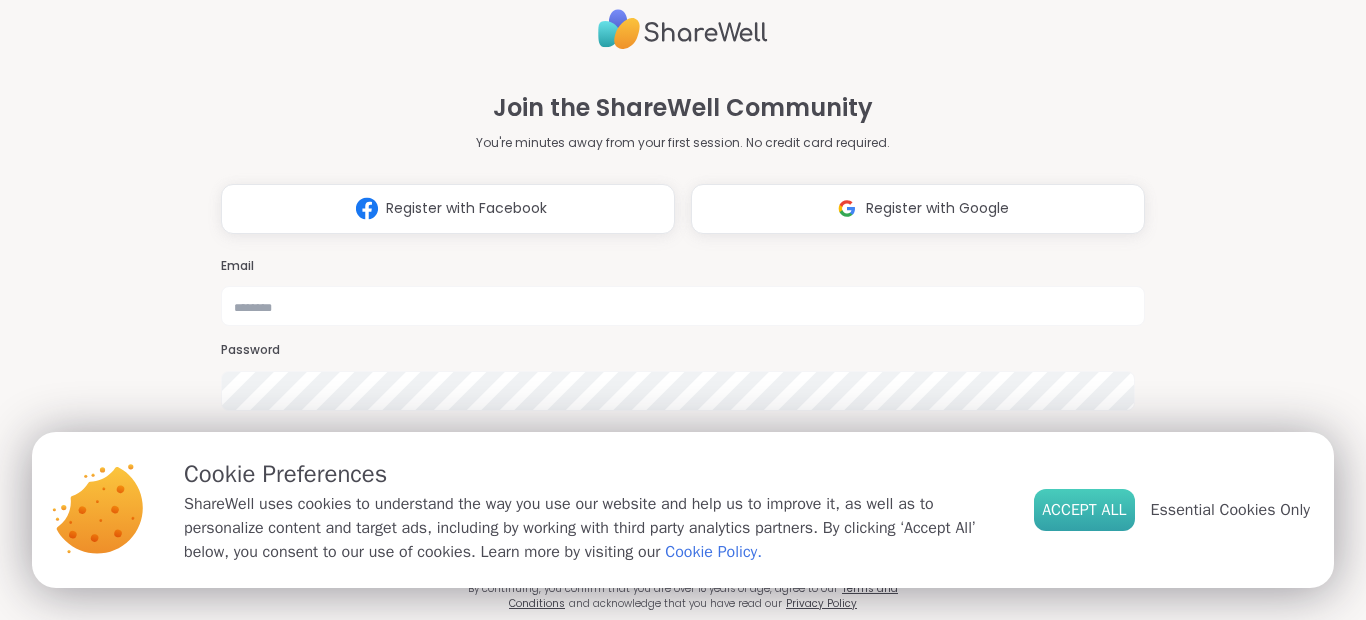click on "Accept All" at bounding box center (1084, 510) 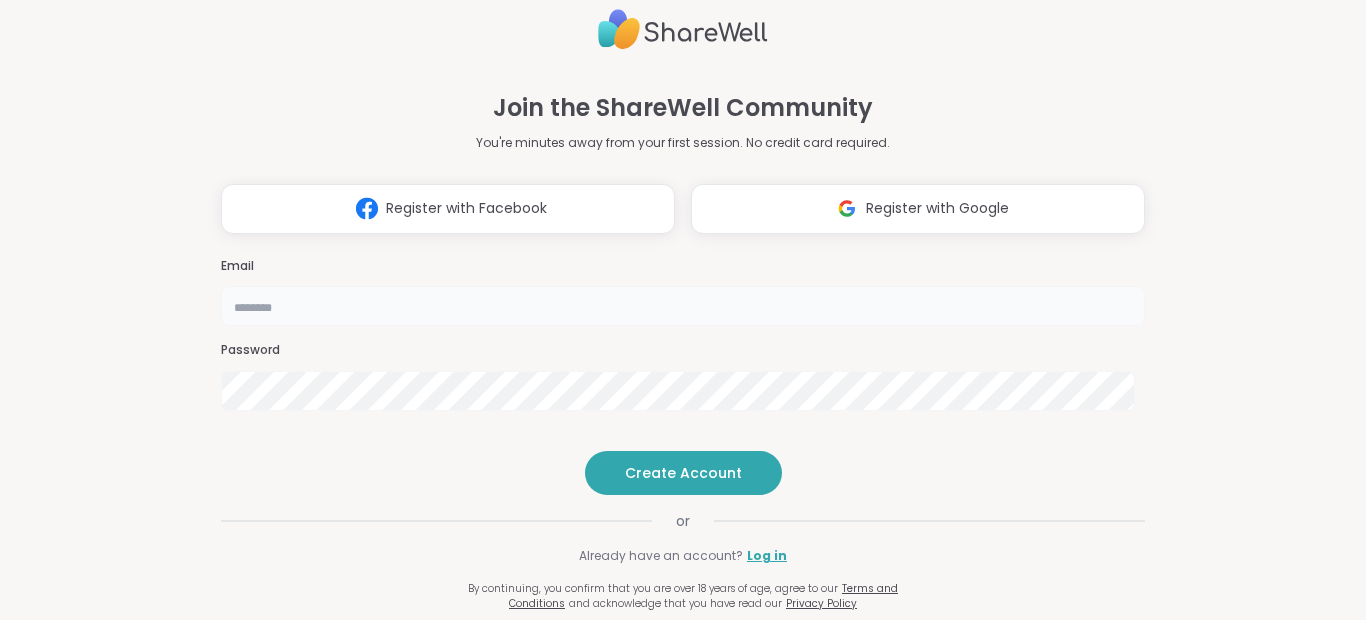 click at bounding box center (683, 306) 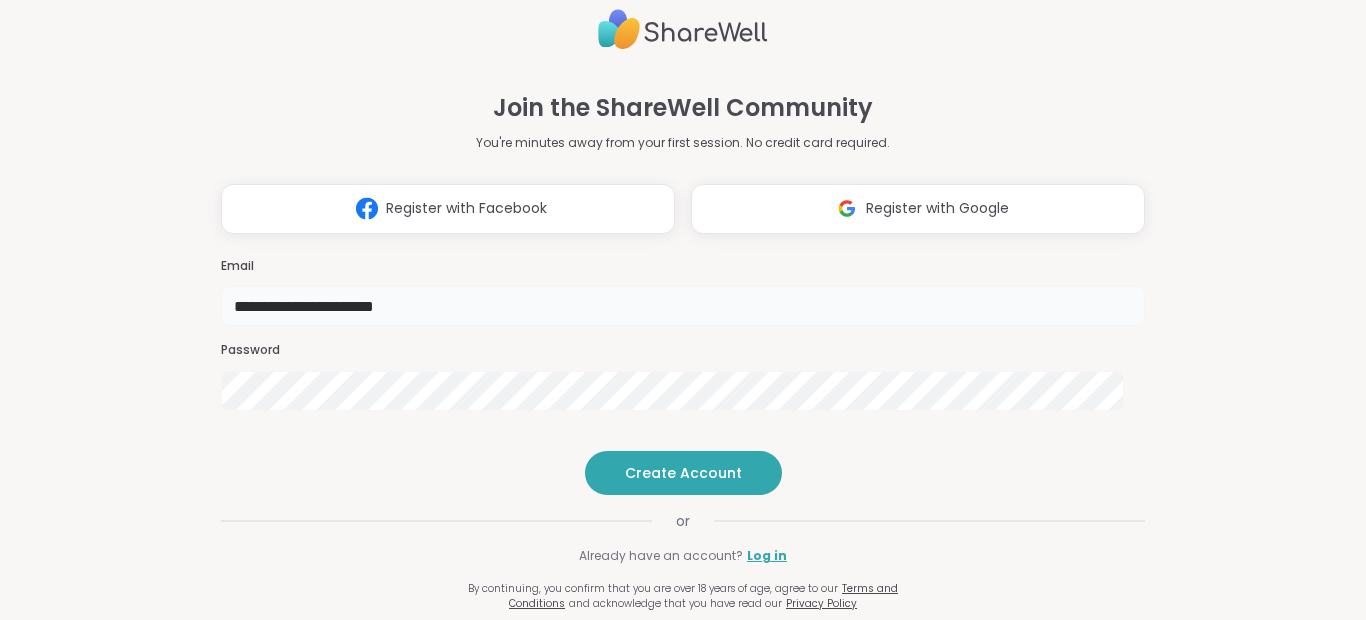 type on "**********" 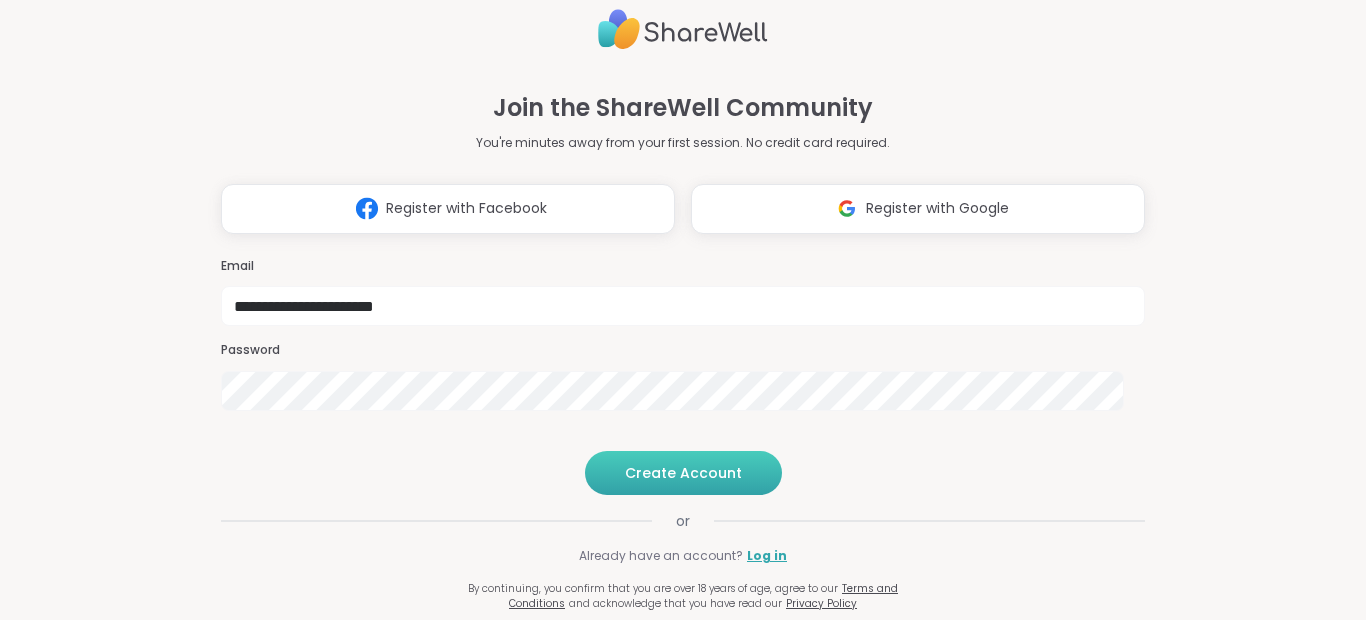 click on "Create Account" at bounding box center (683, 473) 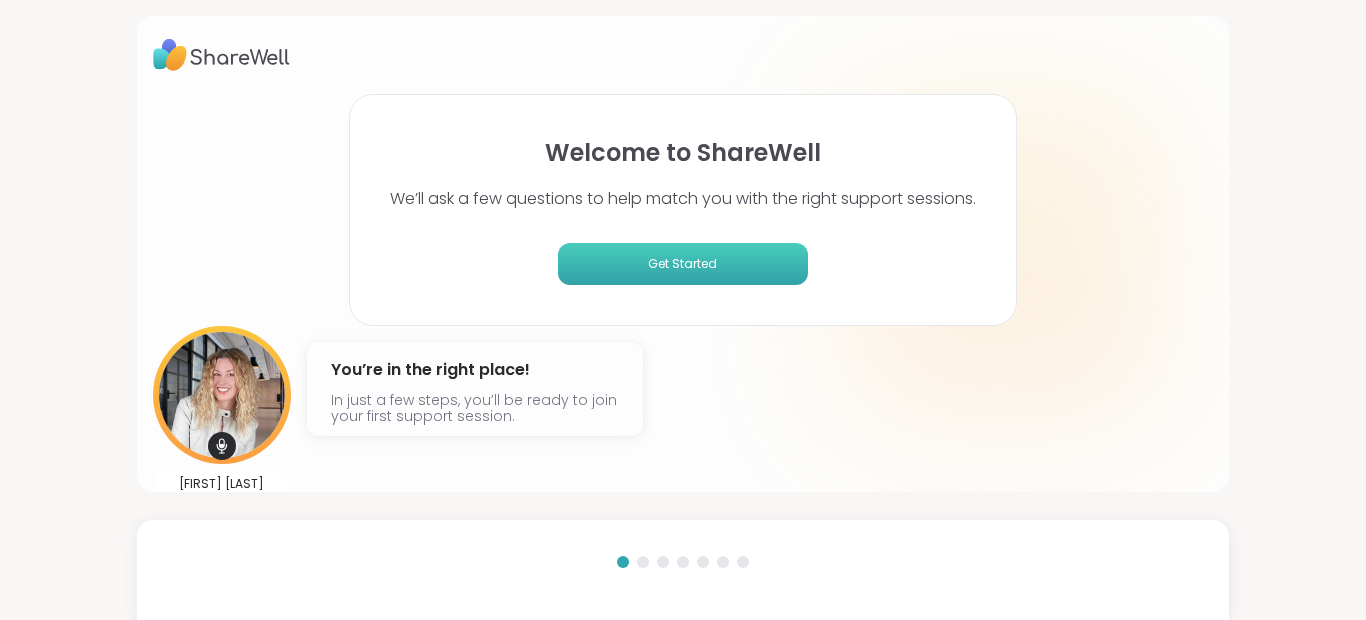 click on "Get Started" at bounding box center [683, 264] 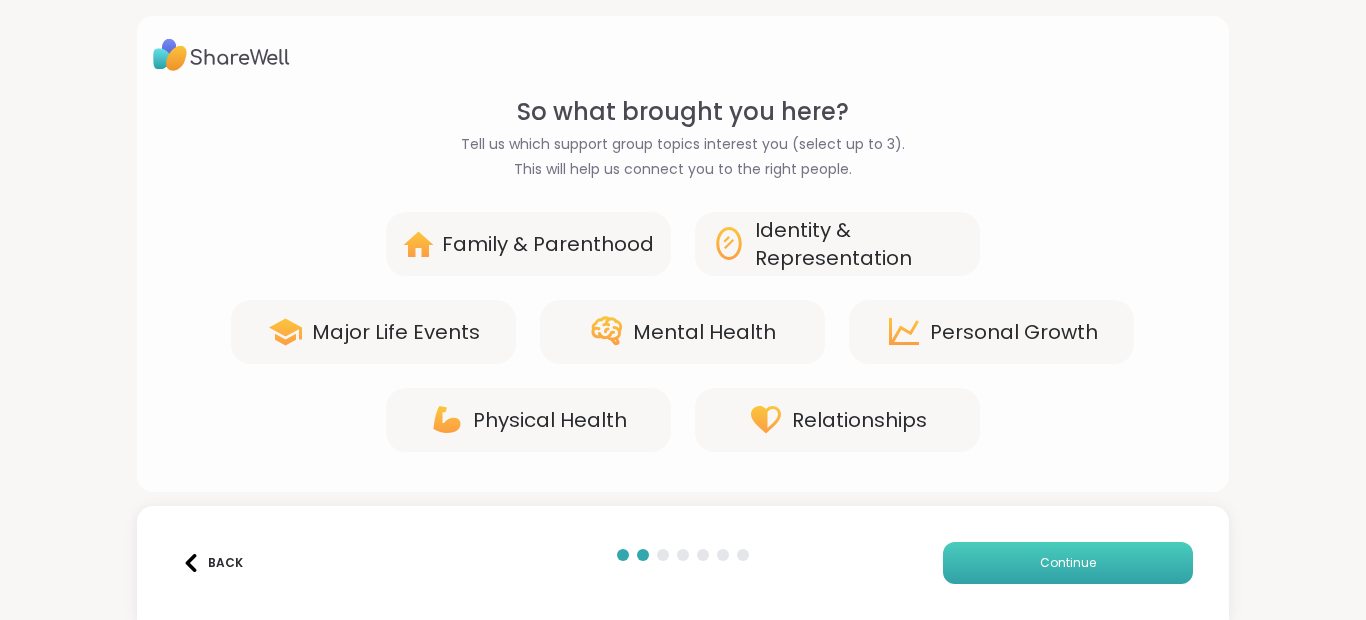 click on "Continue" at bounding box center (1068, 563) 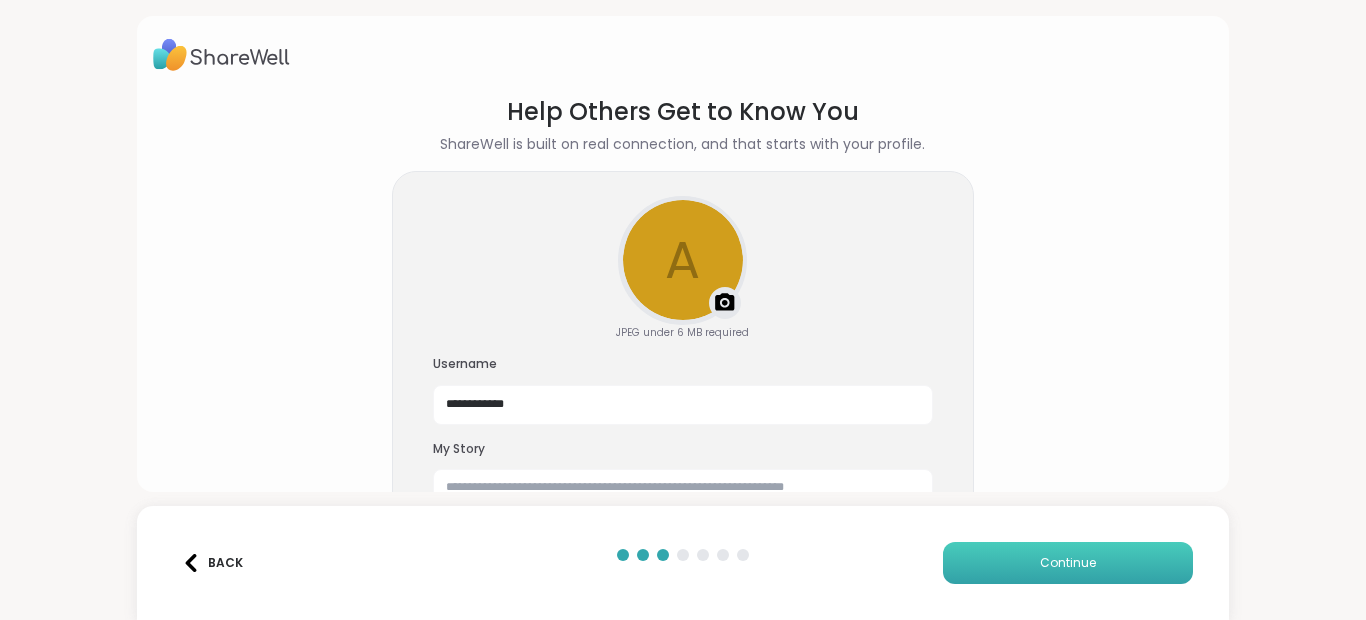 click on "Continue" at bounding box center (1068, 563) 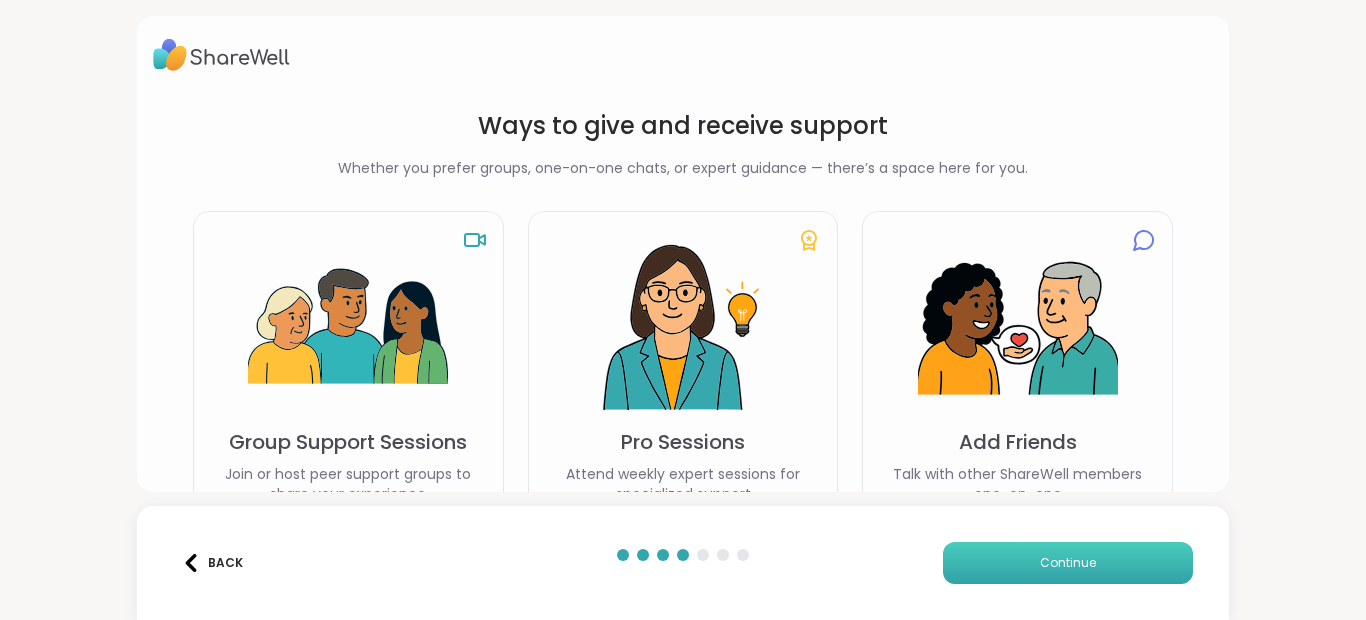 click on "Continue" at bounding box center (1068, 563) 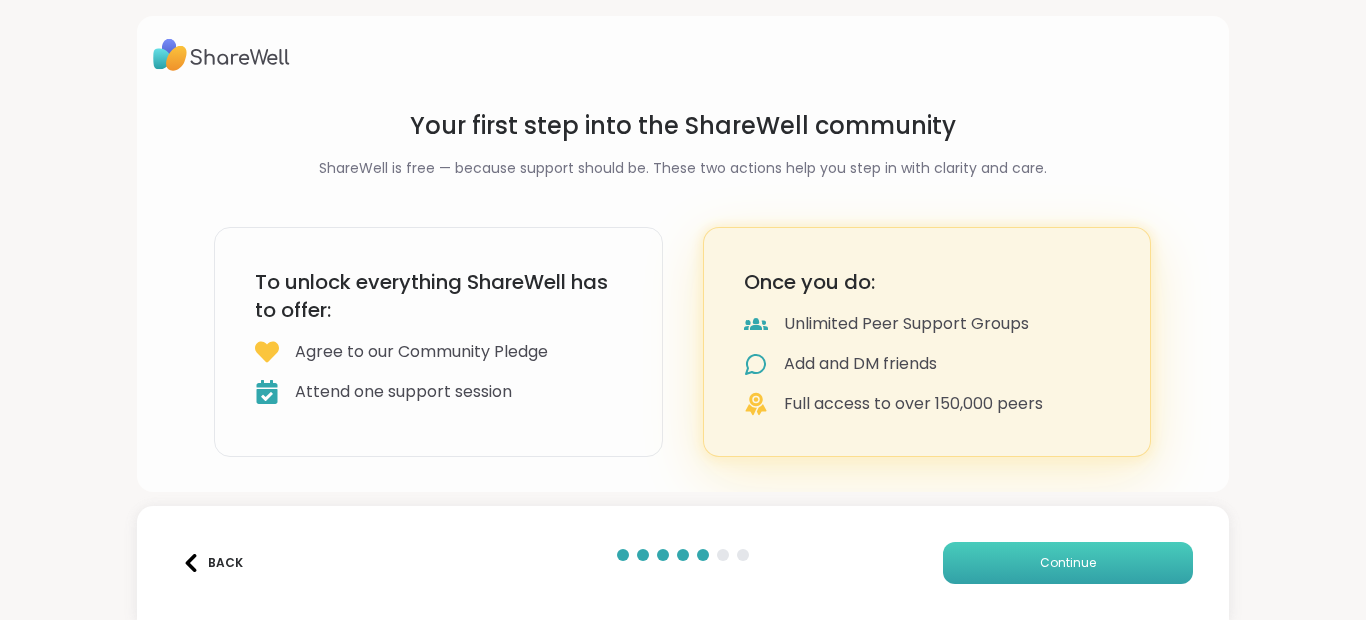 click on "Continue" at bounding box center [1068, 563] 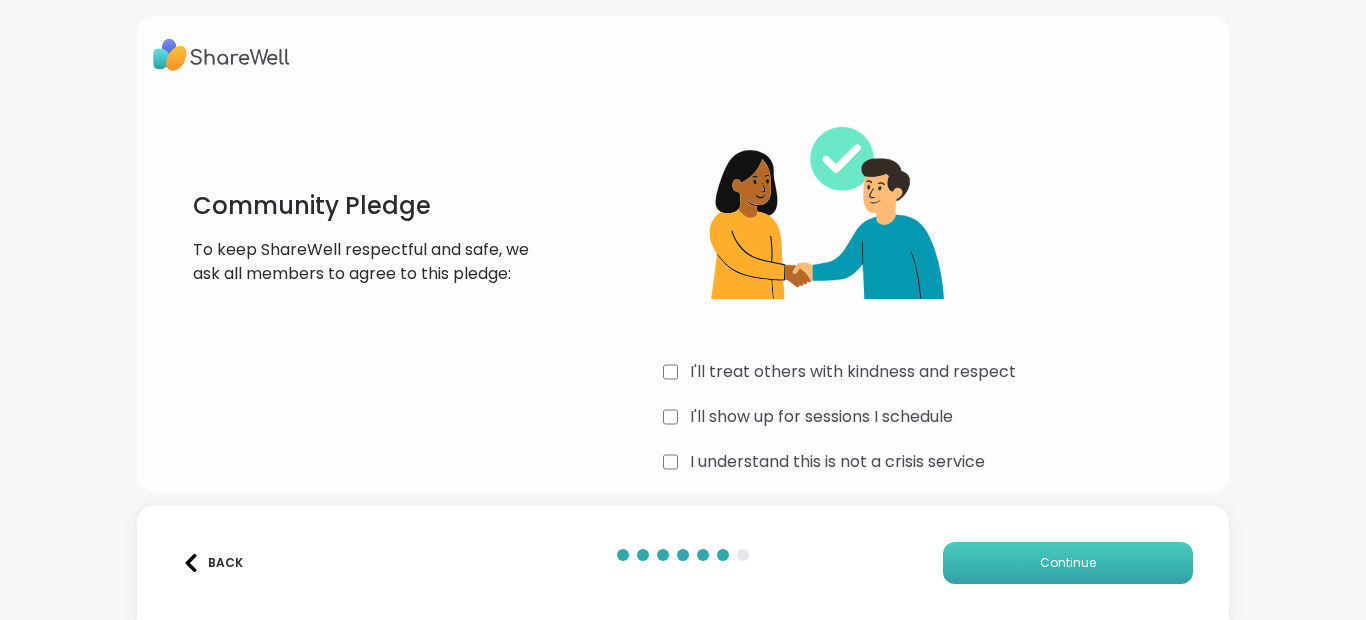 click on "Continue" at bounding box center [1068, 563] 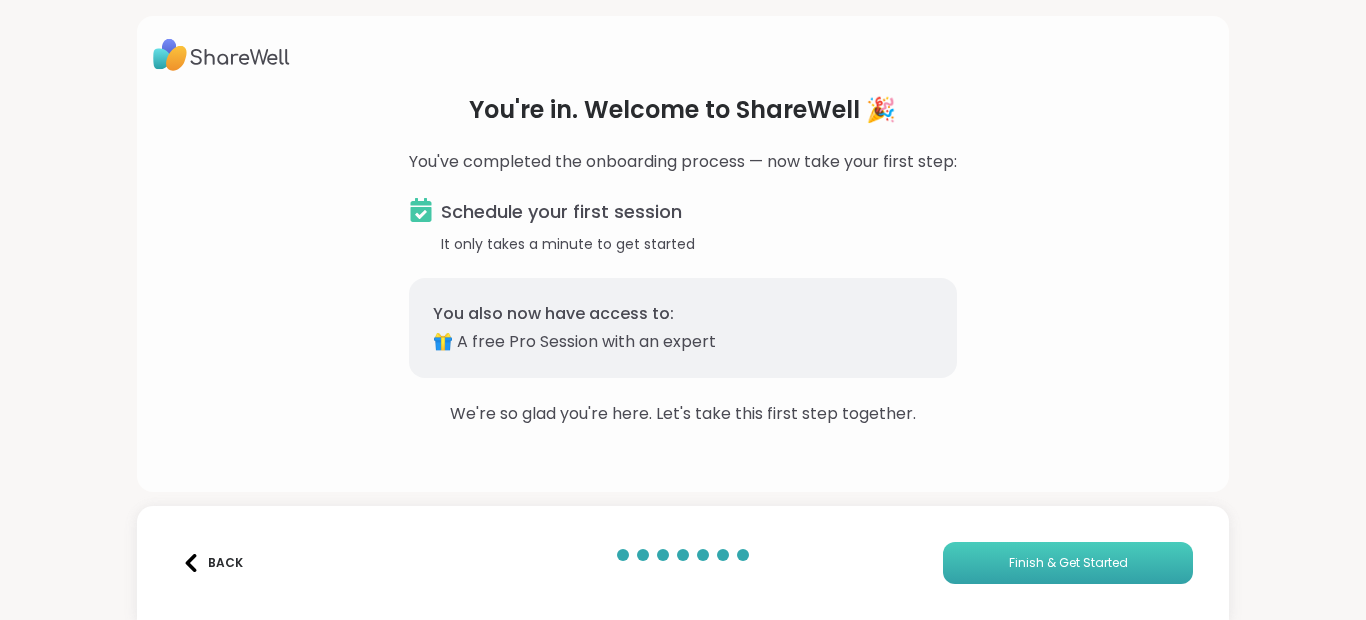 click on "Finish & Get Started" at bounding box center [1068, 563] 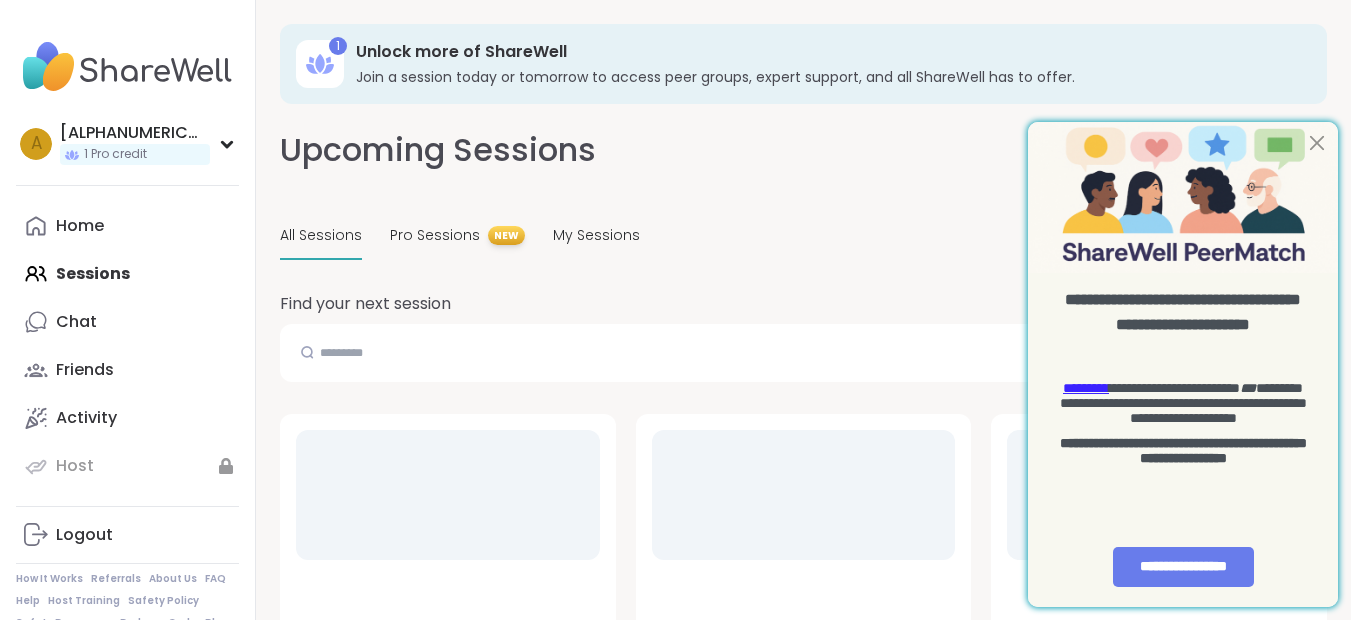 scroll, scrollTop: 0, scrollLeft: 0, axis: both 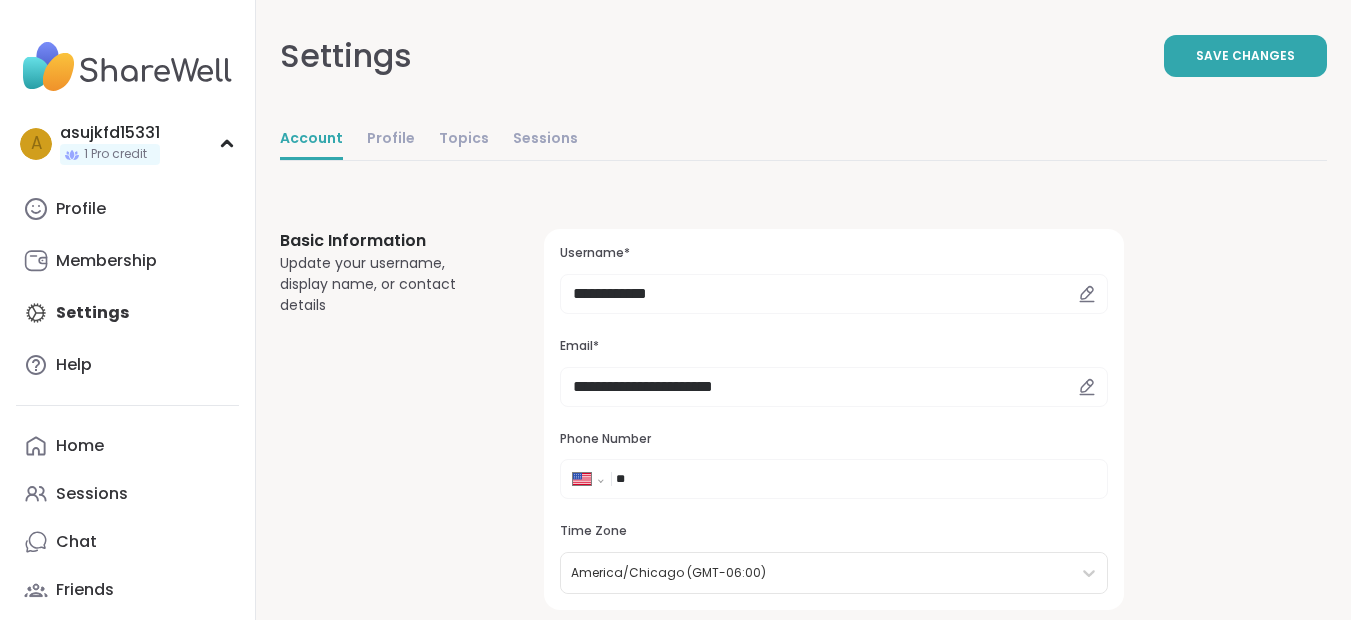 select on "**" 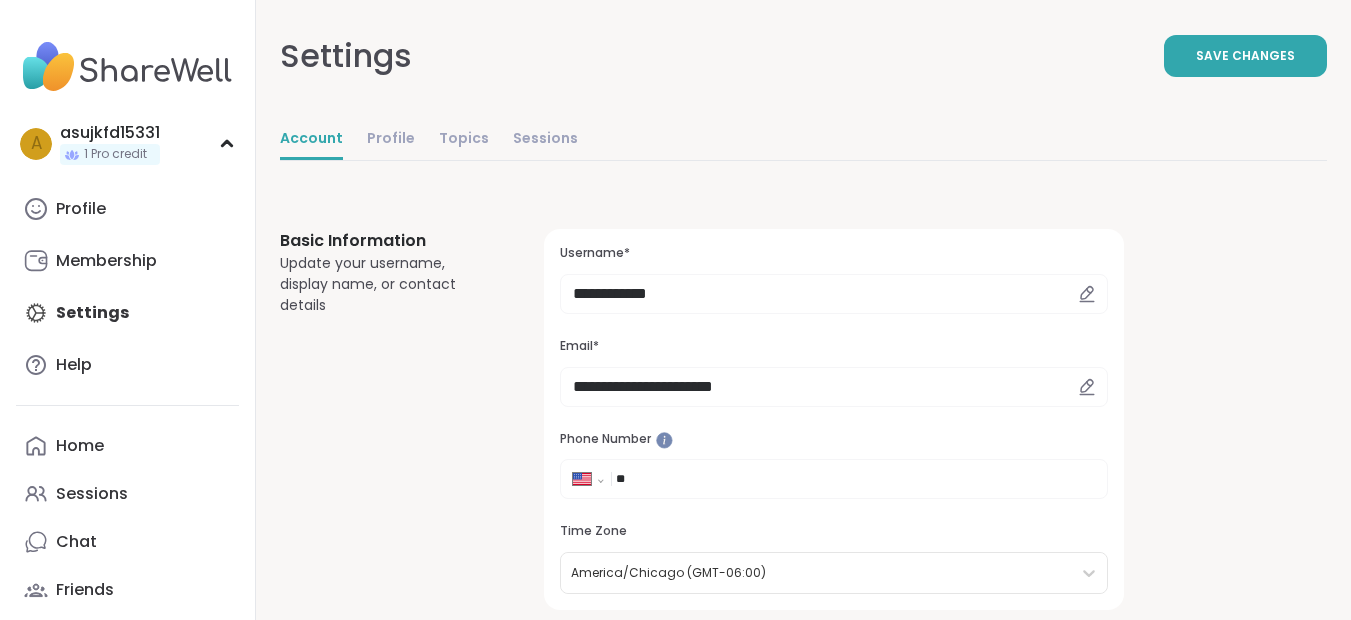 scroll, scrollTop: 0, scrollLeft: 0, axis: both 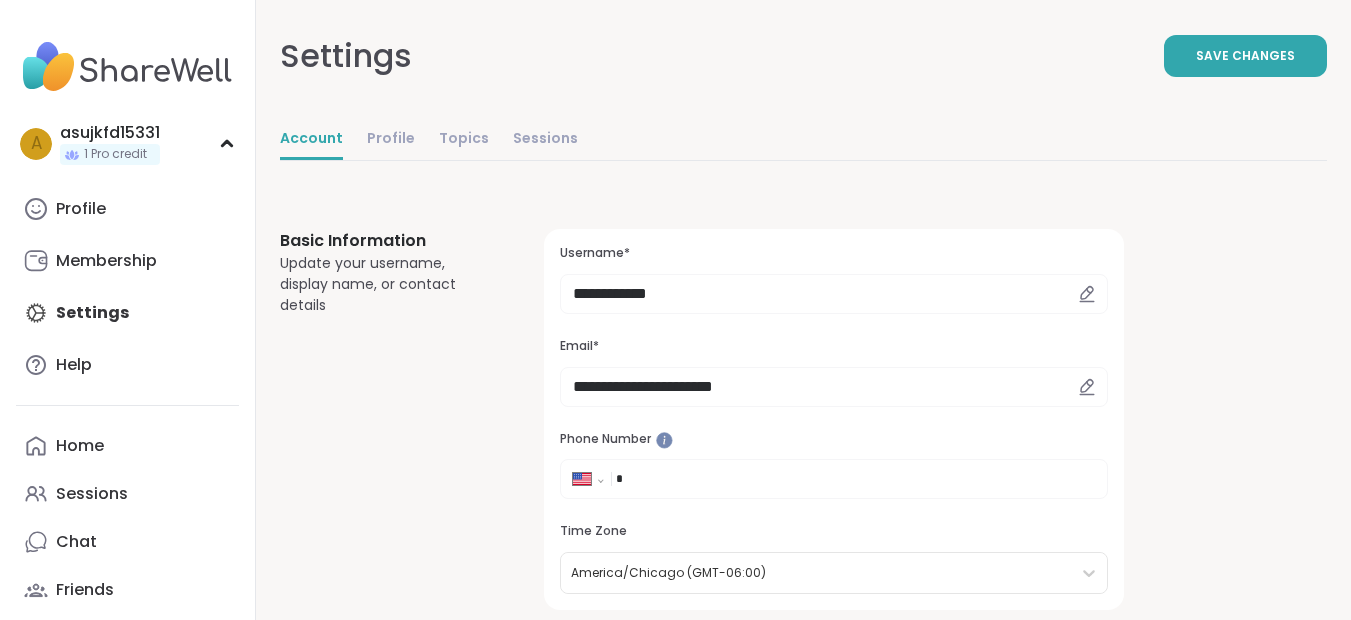 select on "**" 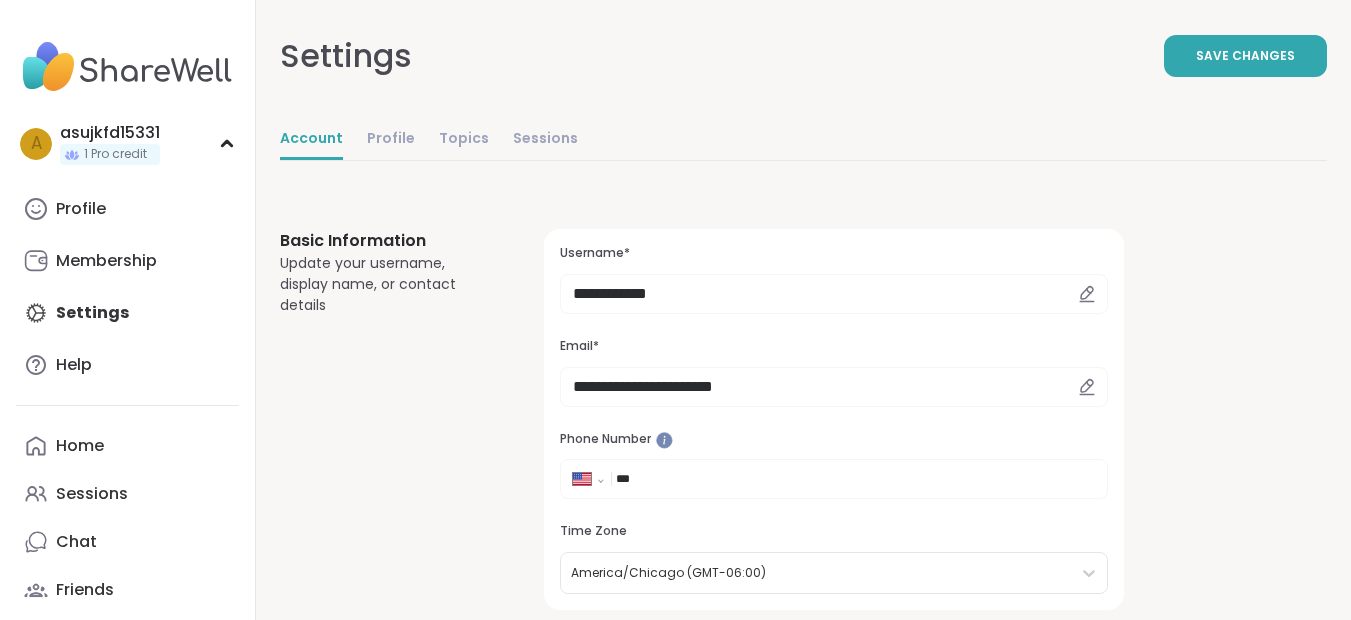 type on "****" 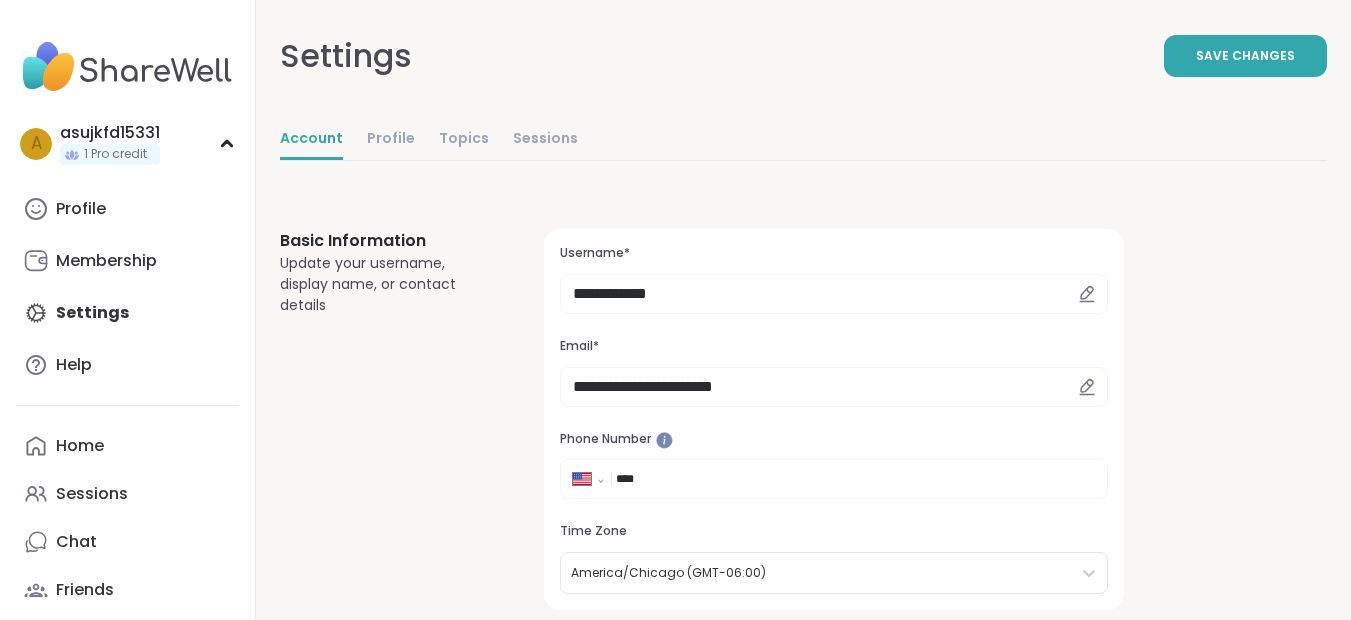 select on "**" 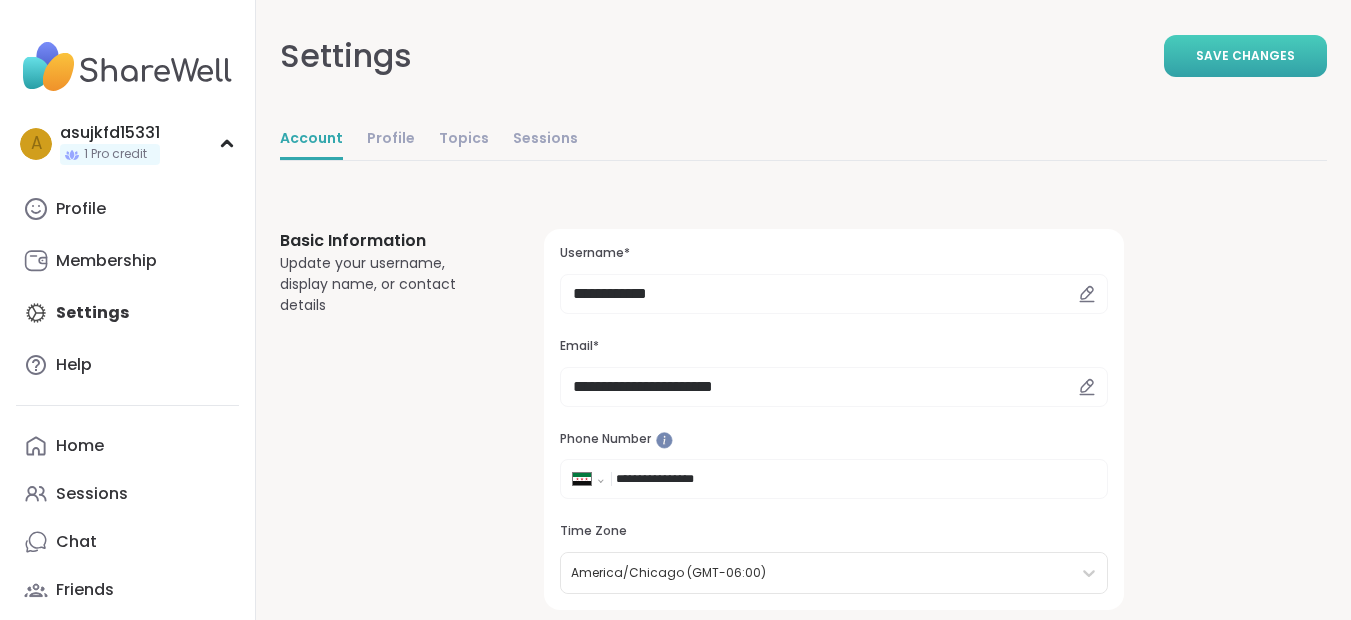 type on "**********" 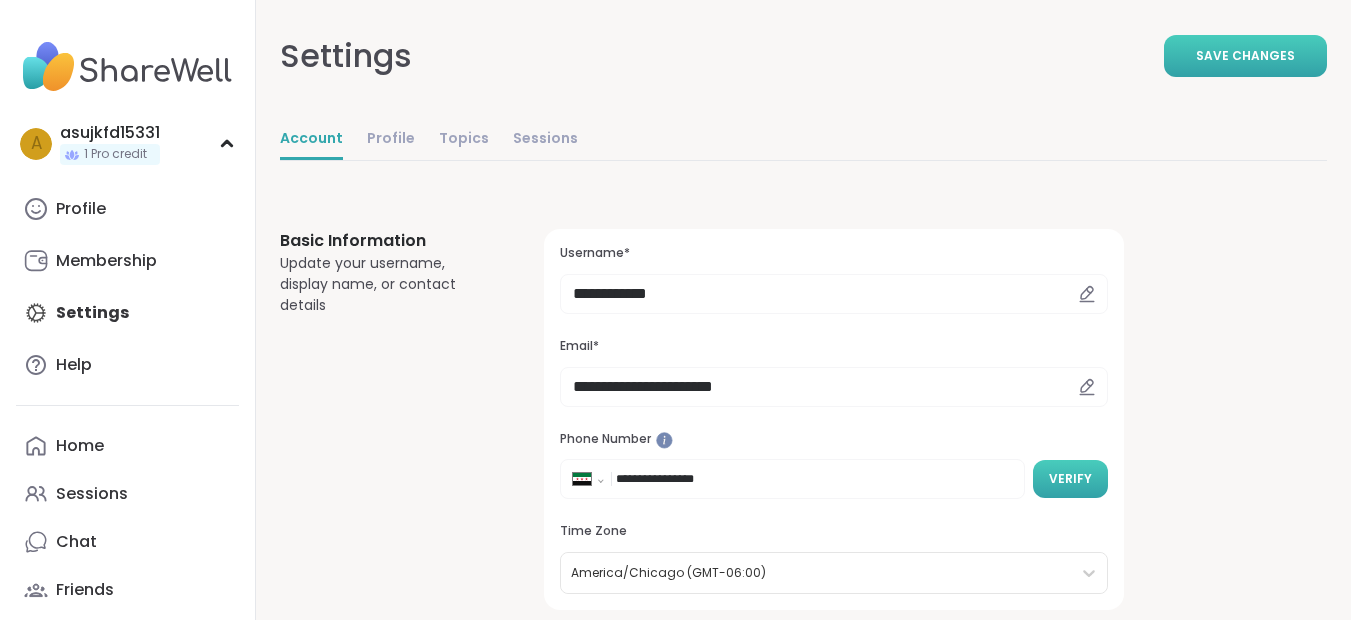 click on "Verify" at bounding box center [1070, 479] 